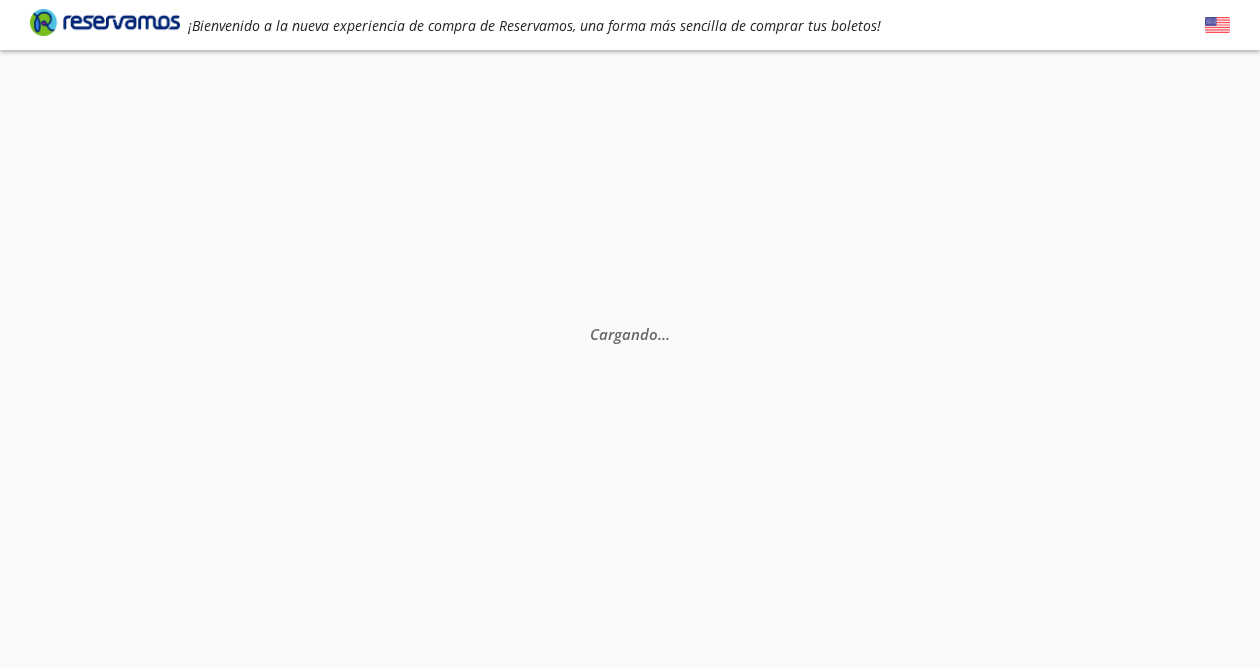scroll, scrollTop: 0, scrollLeft: 0, axis: both 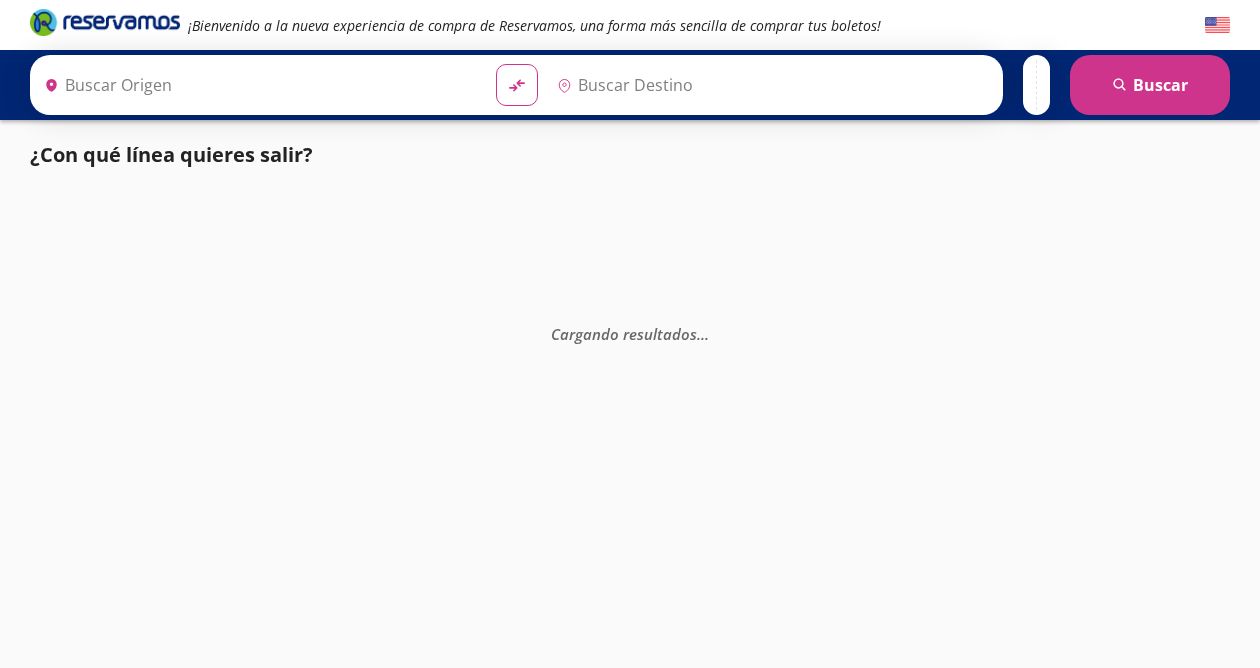type on "[GEOGRAPHIC_DATA], [GEOGRAPHIC_DATA]" 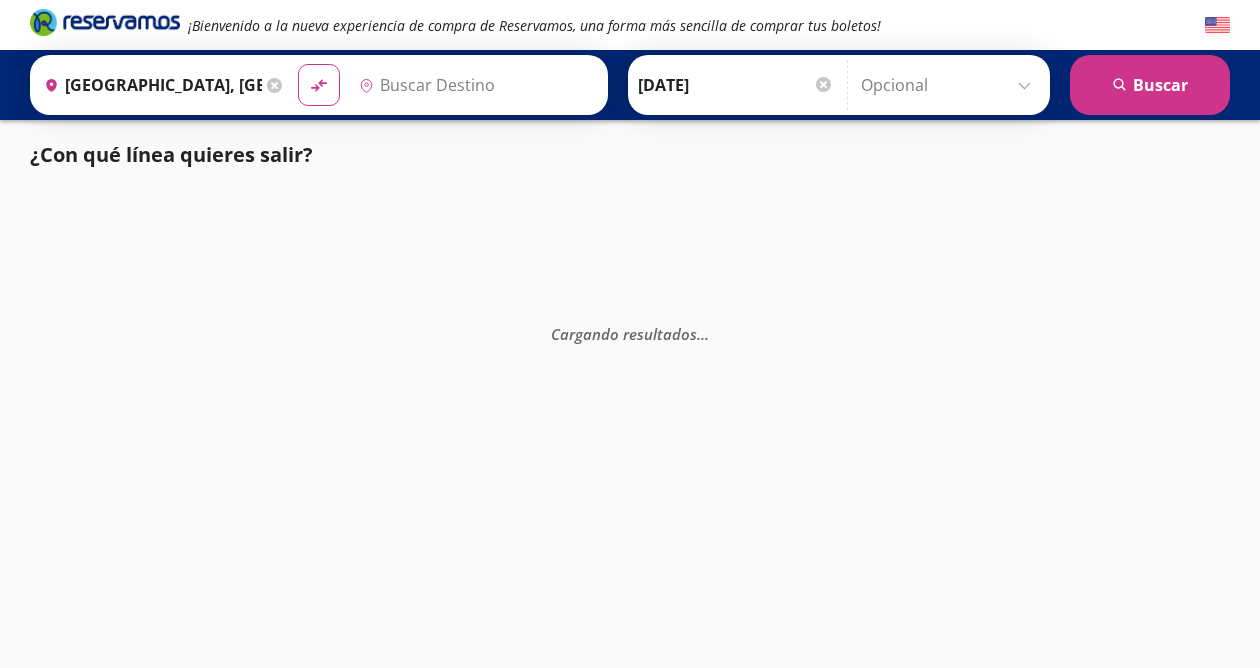 type on "Santiago de Querétaro, [GEOGRAPHIC_DATA]" 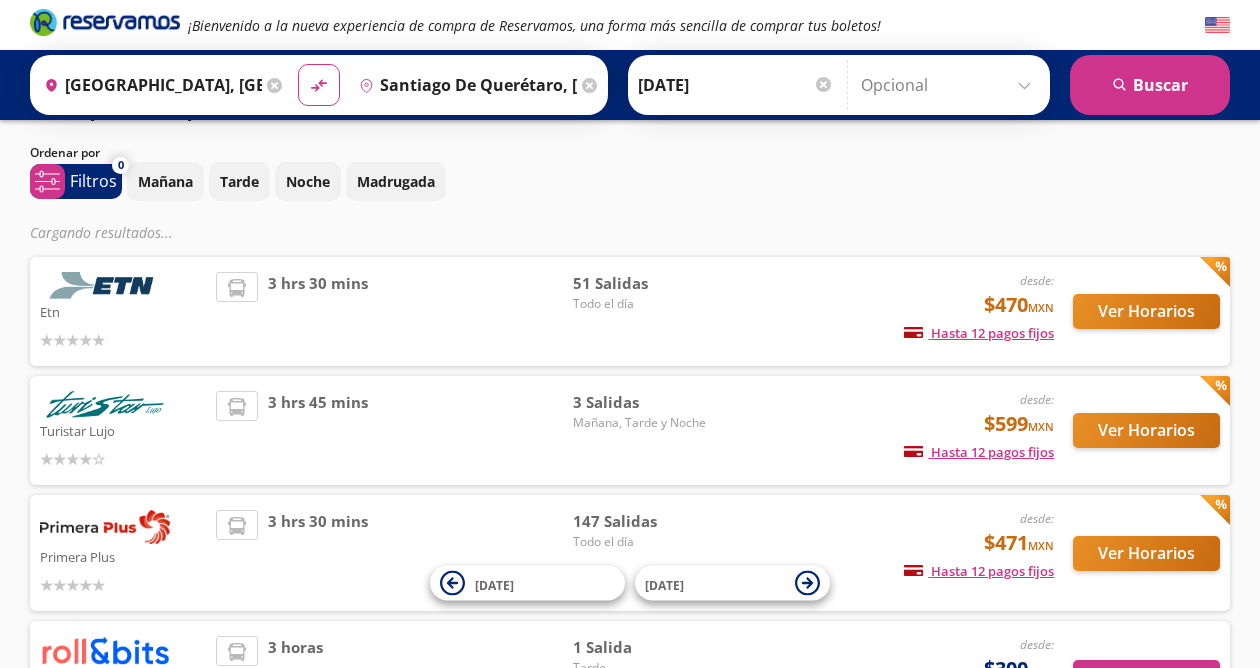 scroll, scrollTop: 57, scrollLeft: 0, axis: vertical 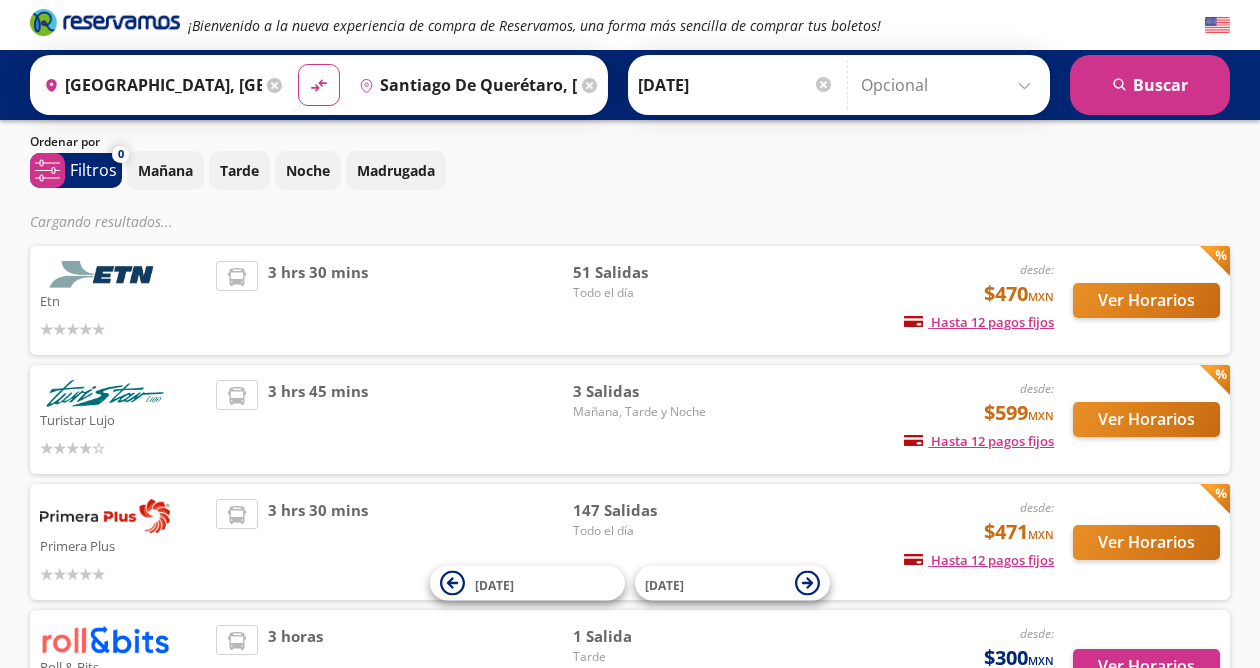 click on "desde: $470  MXN   Hasta 12 pagos fijos Pagos fijos en compras mayores a $30 MXN, con tarjetas de bancos participantes" at bounding box center (888, 300) 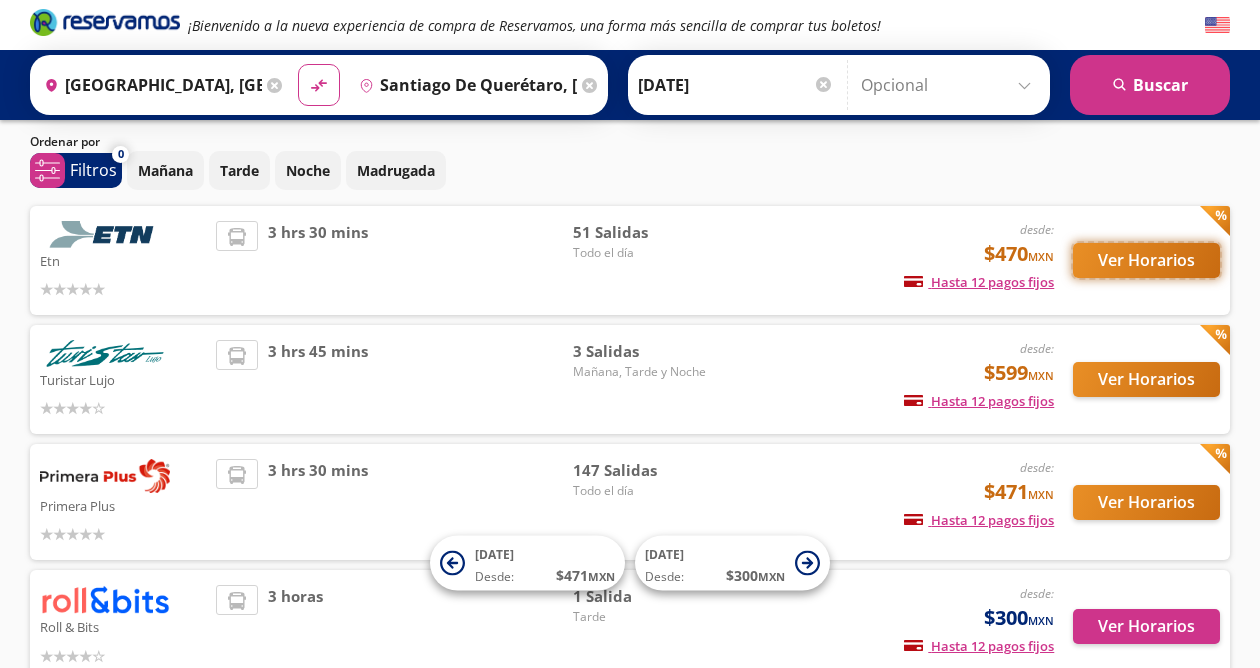 click on "Ver Horarios" at bounding box center (1146, 260) 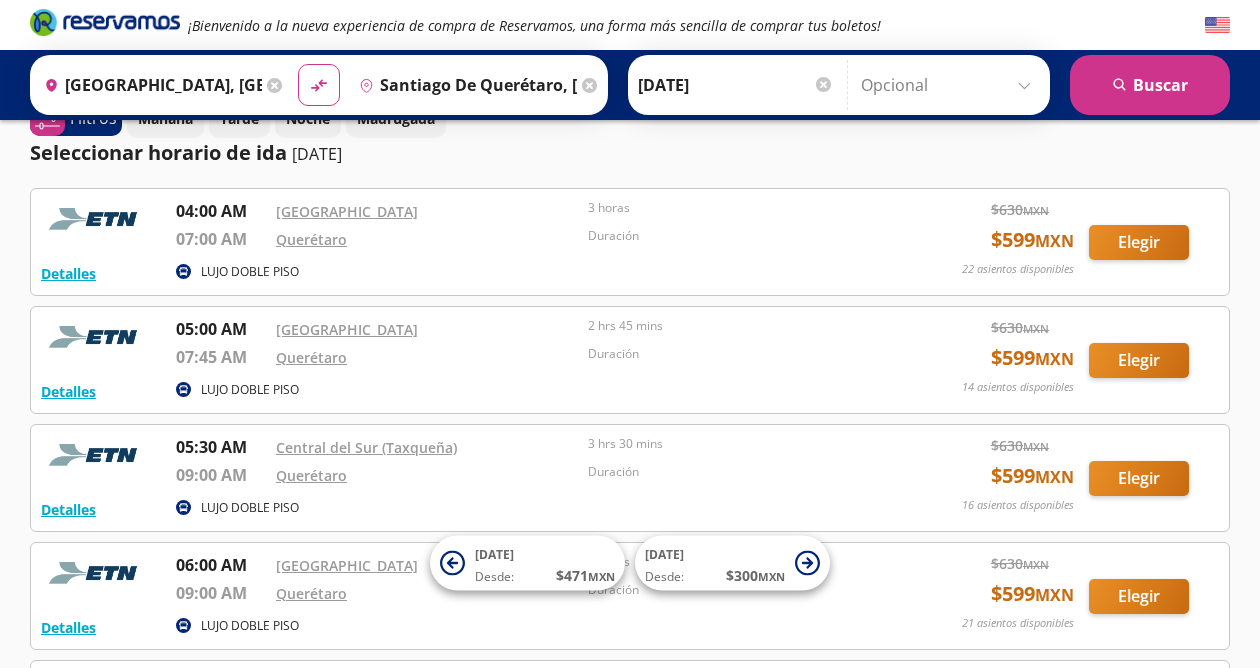 scroll, scrollTop: 0, scrollLeft: 0, axis: both 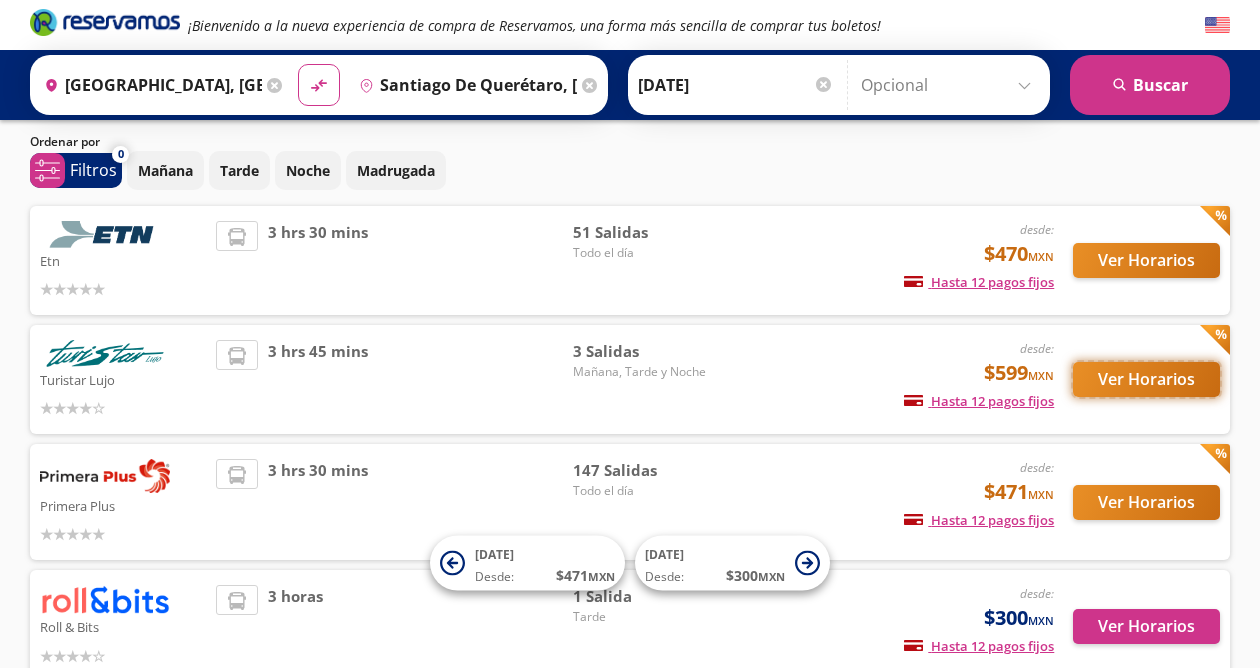 click on "Ver Horarios" at bounding box center (1146, 379) 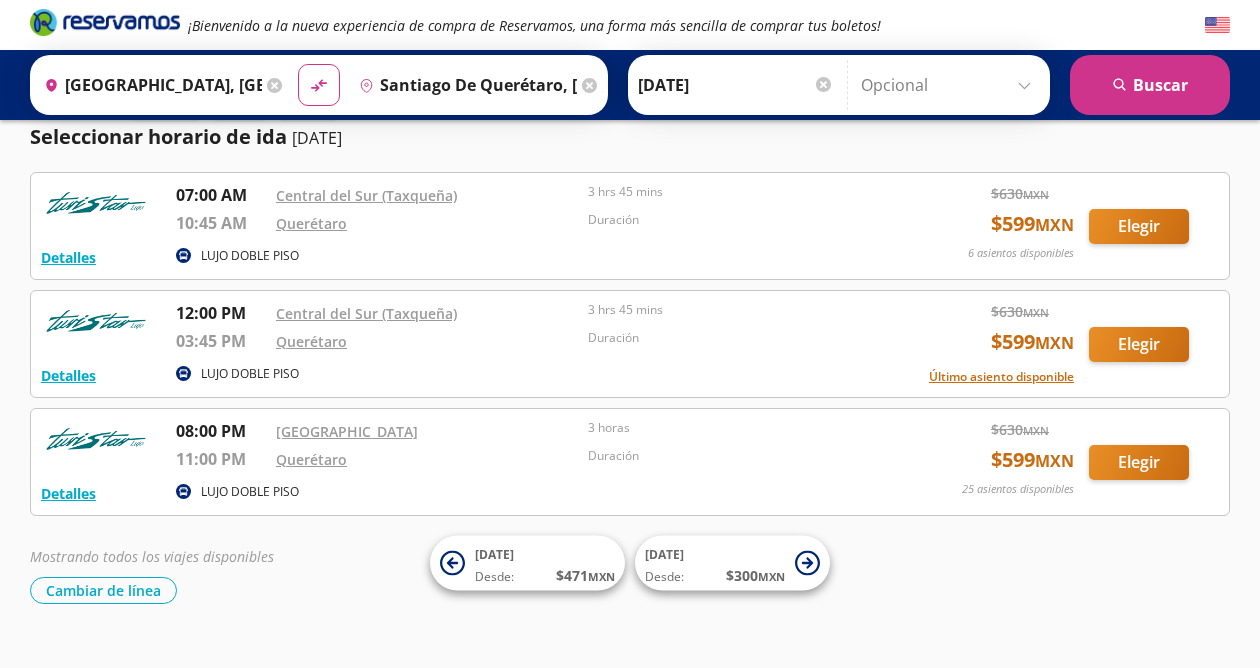 scroll, scrollTop: 0, scrollLeft: 0, axis: both 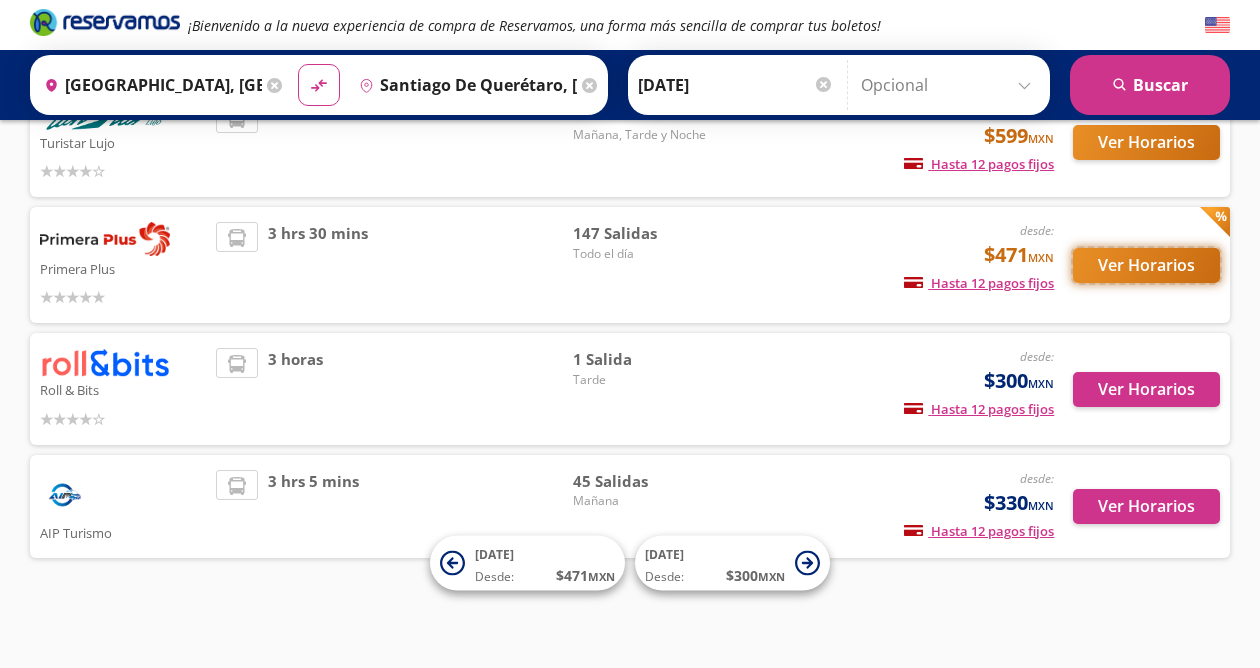 click on "Ver Horarios" at bounding box center (1146, 265) 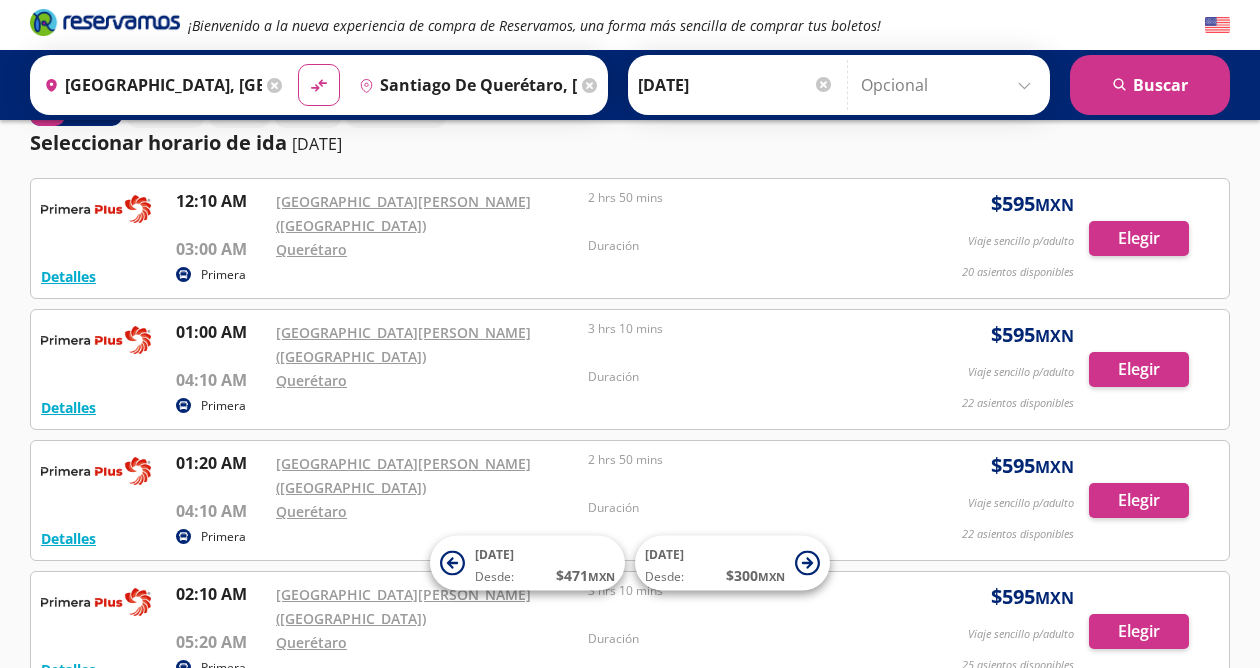 scroll, scrollTop: 0, scrollLeft: 0, axis: both 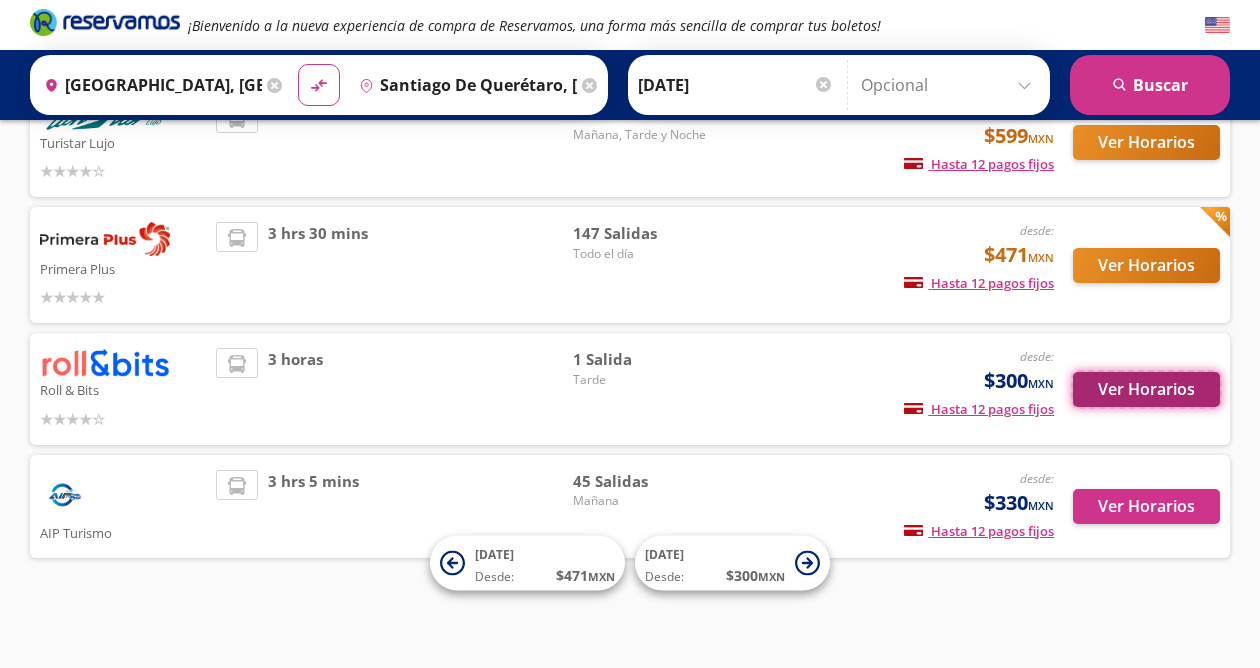 click on "Ver Horarios" at bounding box center (1146, 389) 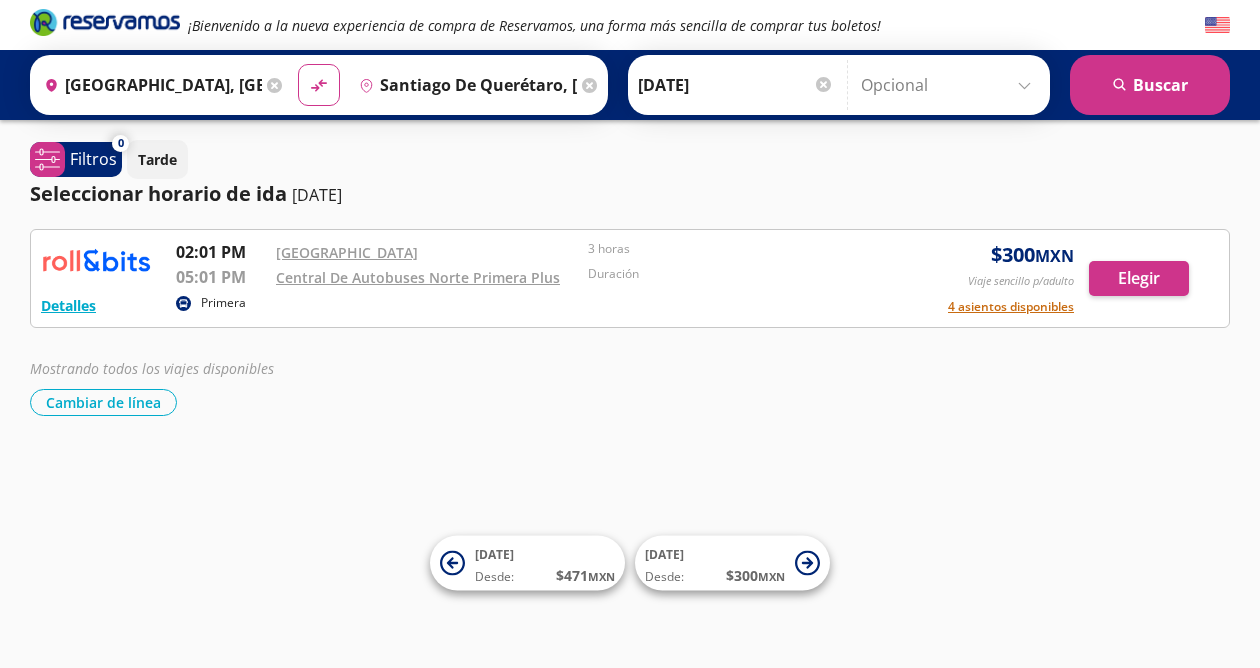 scroll, scrollTop: 0, scrollLeft: 0, axis: both 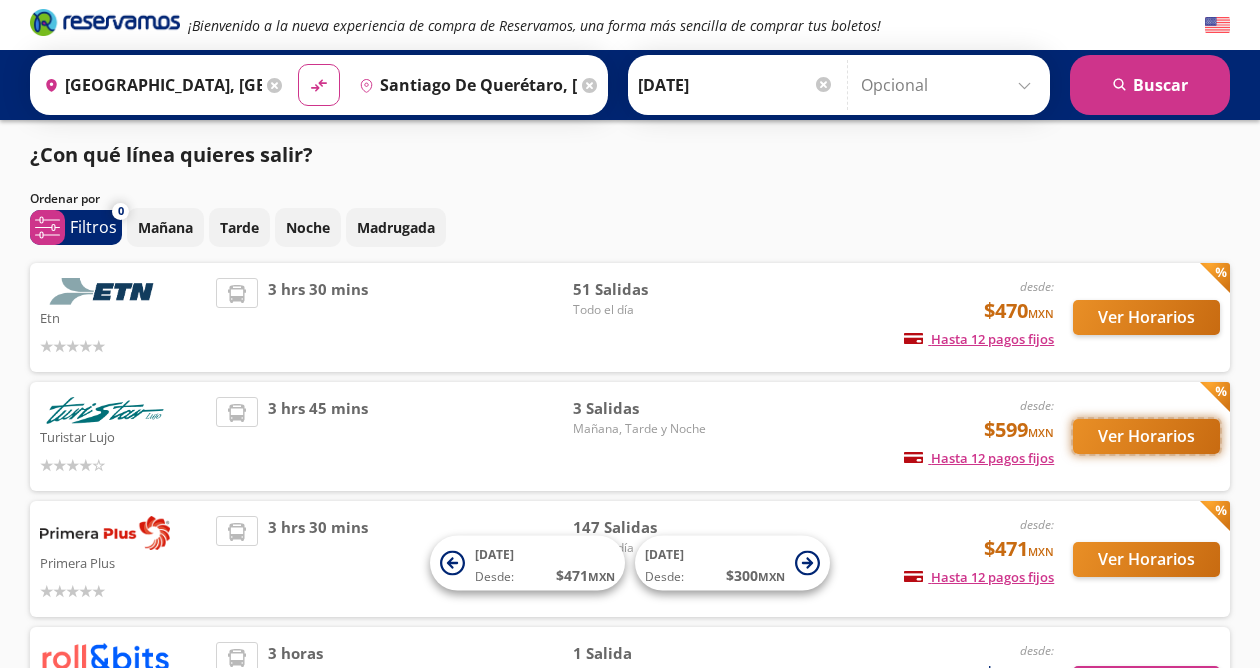 click on "Ver Horarios" at bounding box center (1146, 436) 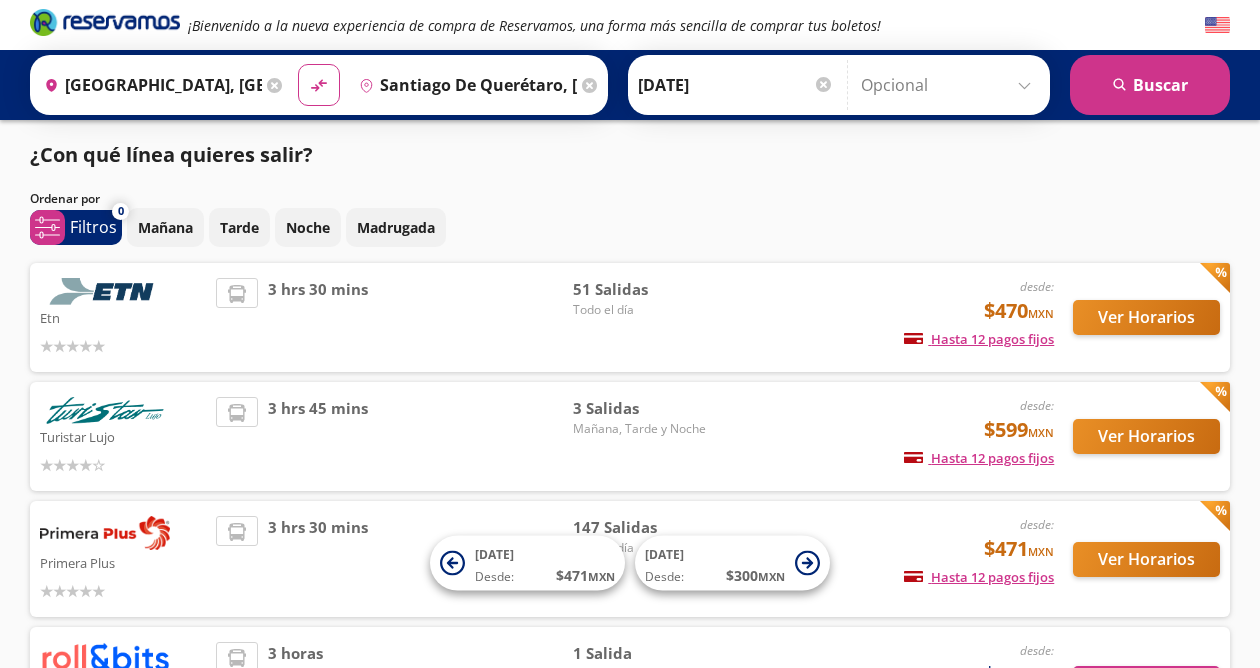 click on "[DATE]" at bounding box center (736, 85) 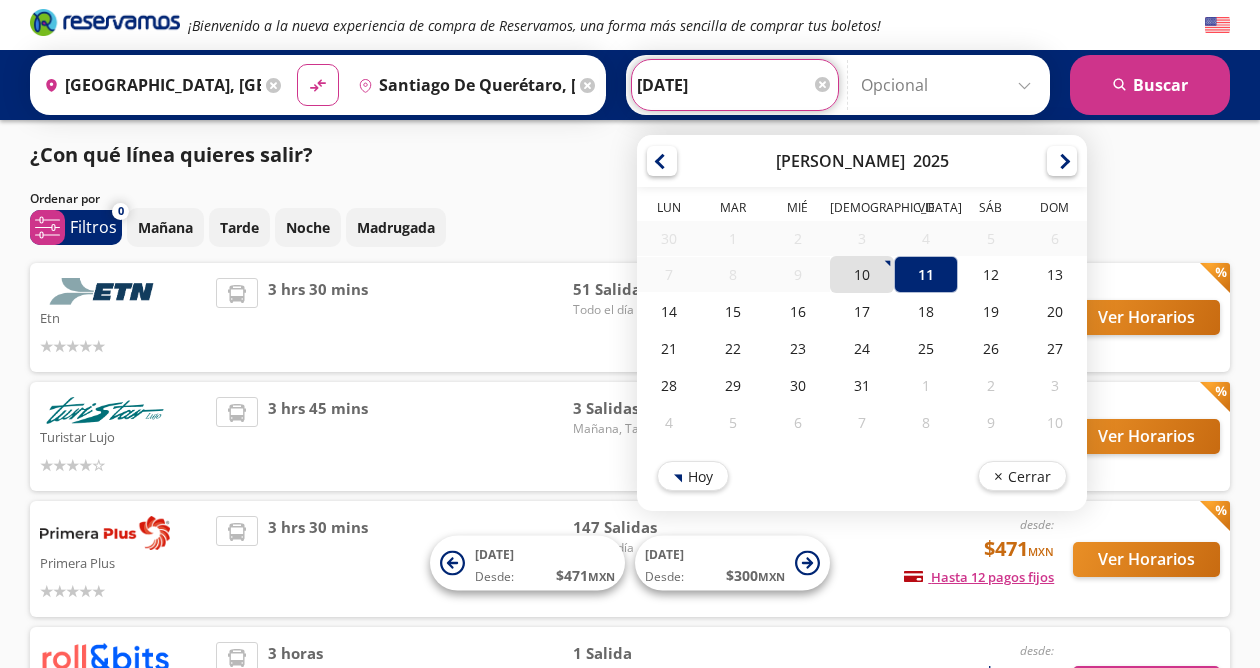 click on "10" at bounding box center (862, 274) 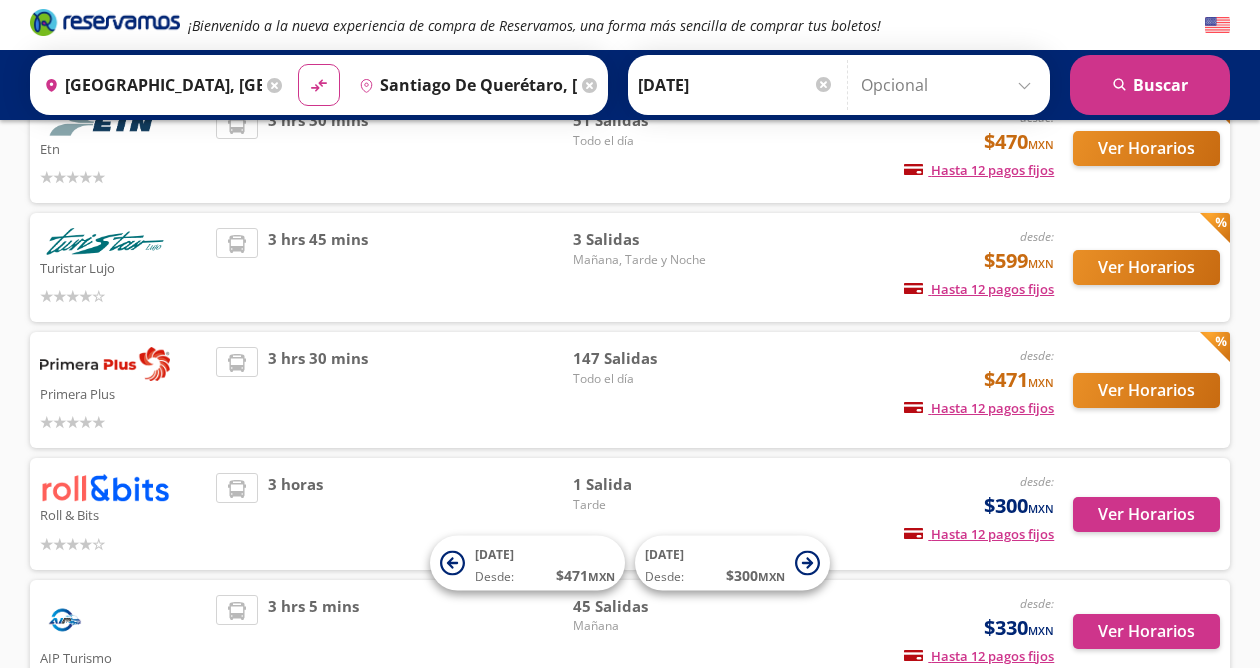 scroll, scrollTop: 189, scrollLeft: 0, axis: vertical 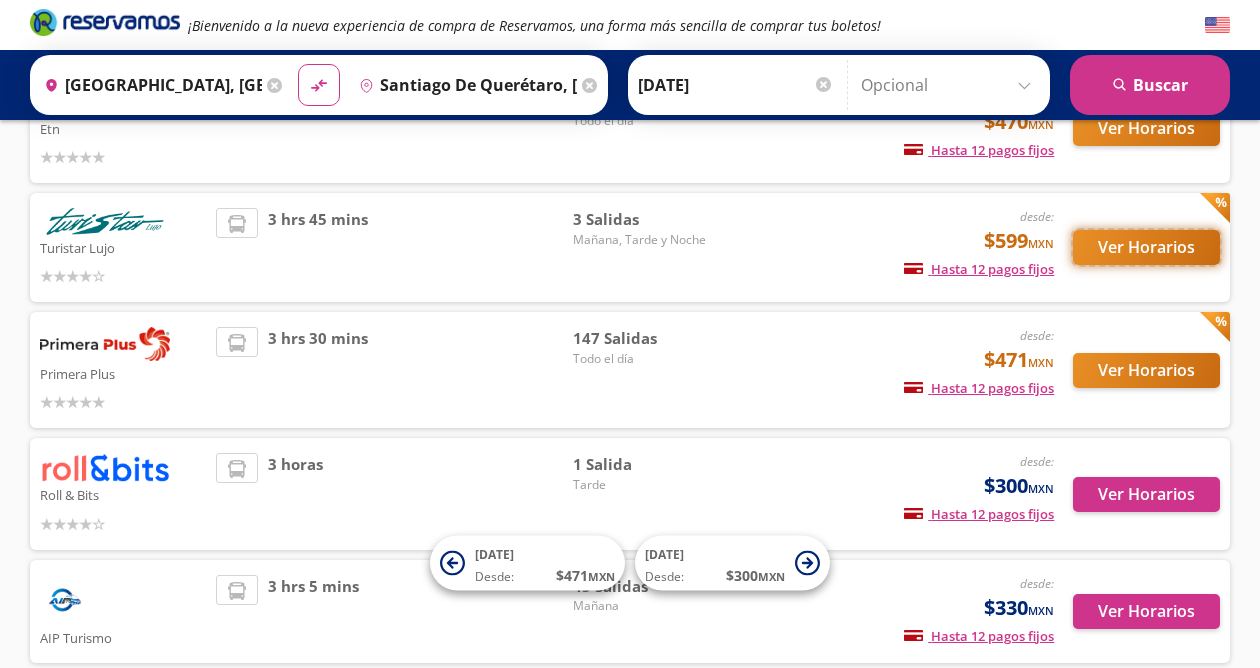click on "Ver Horarios" at bounding box center (1146, 247) 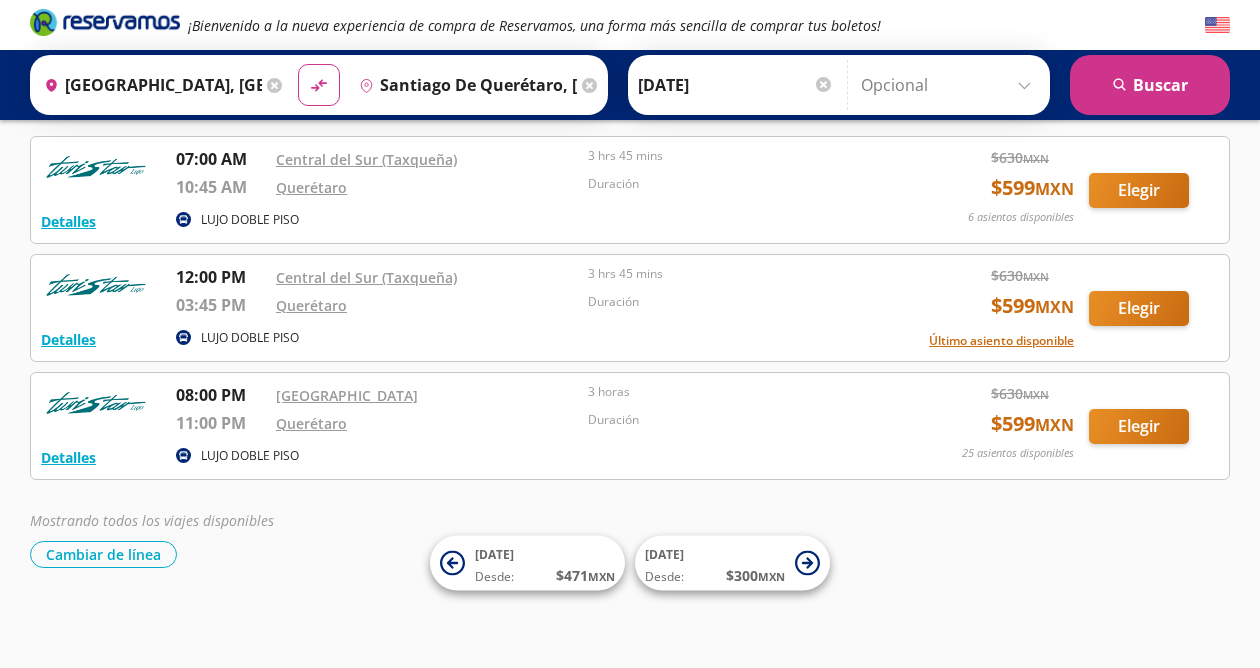 scroll, scrollTop: 0, scrollLeft: 0, axis: both 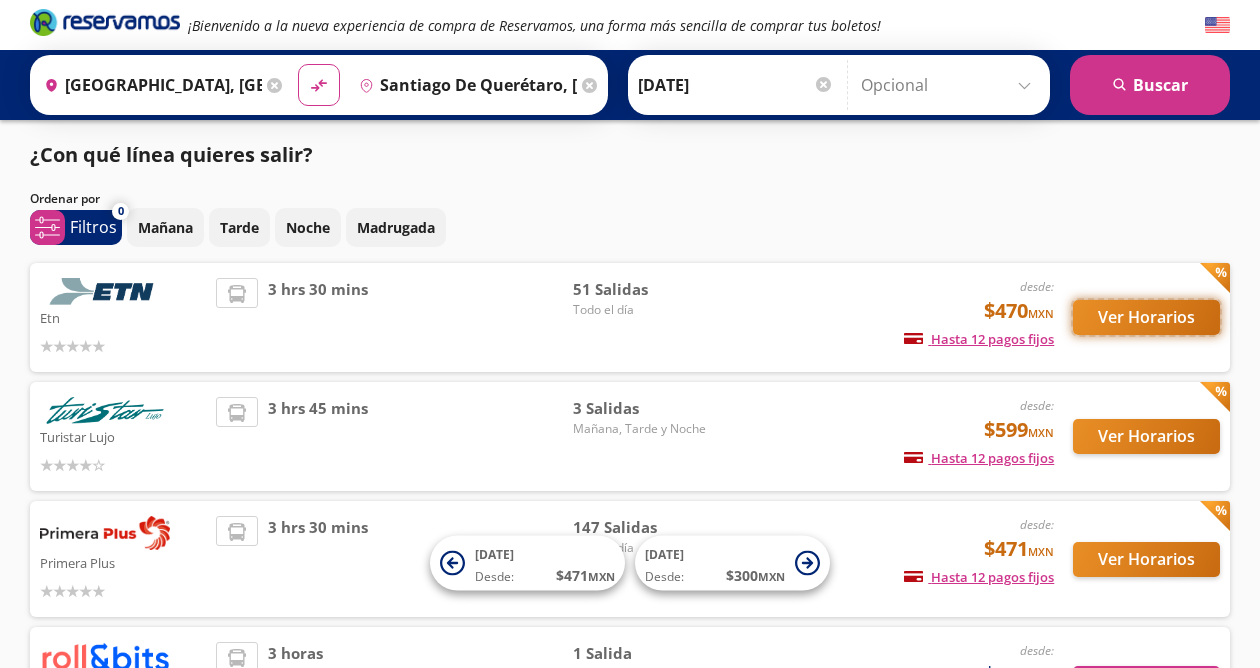 click on "Ver Horarios" at bounding box center [1146, 317] 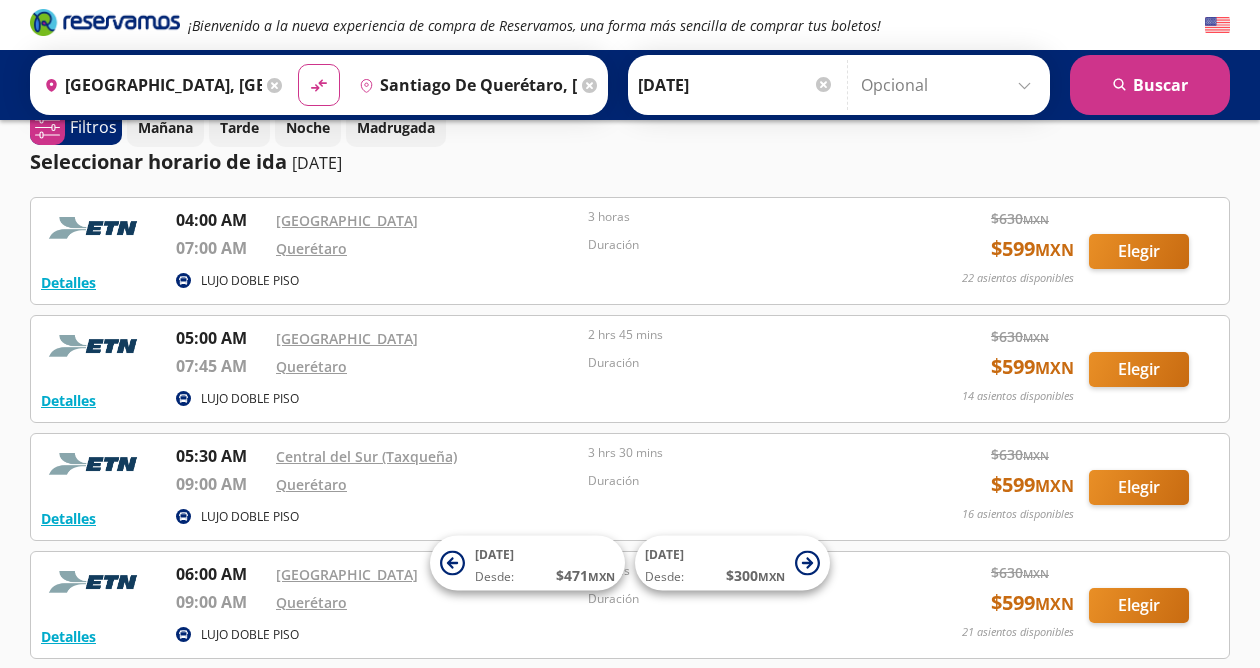 scroll, scrollTop: 9, scrollLeft: 0, axis: vertical 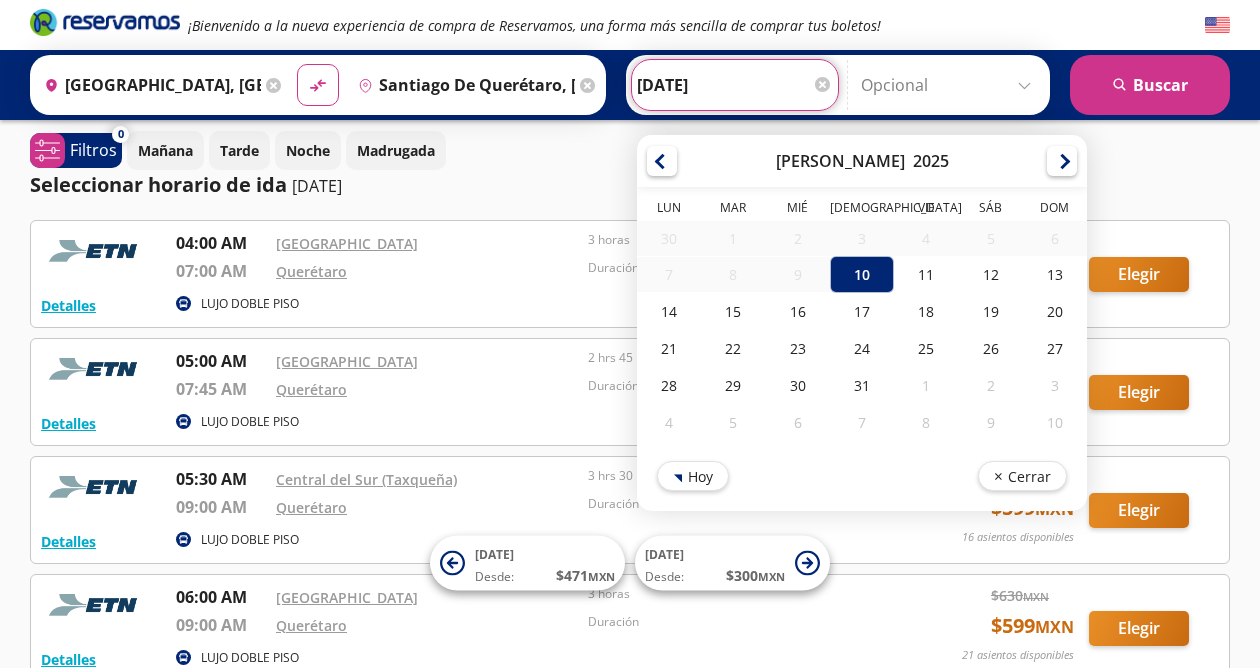 click on "10-Jul-25" at bounding box center (735, 85) 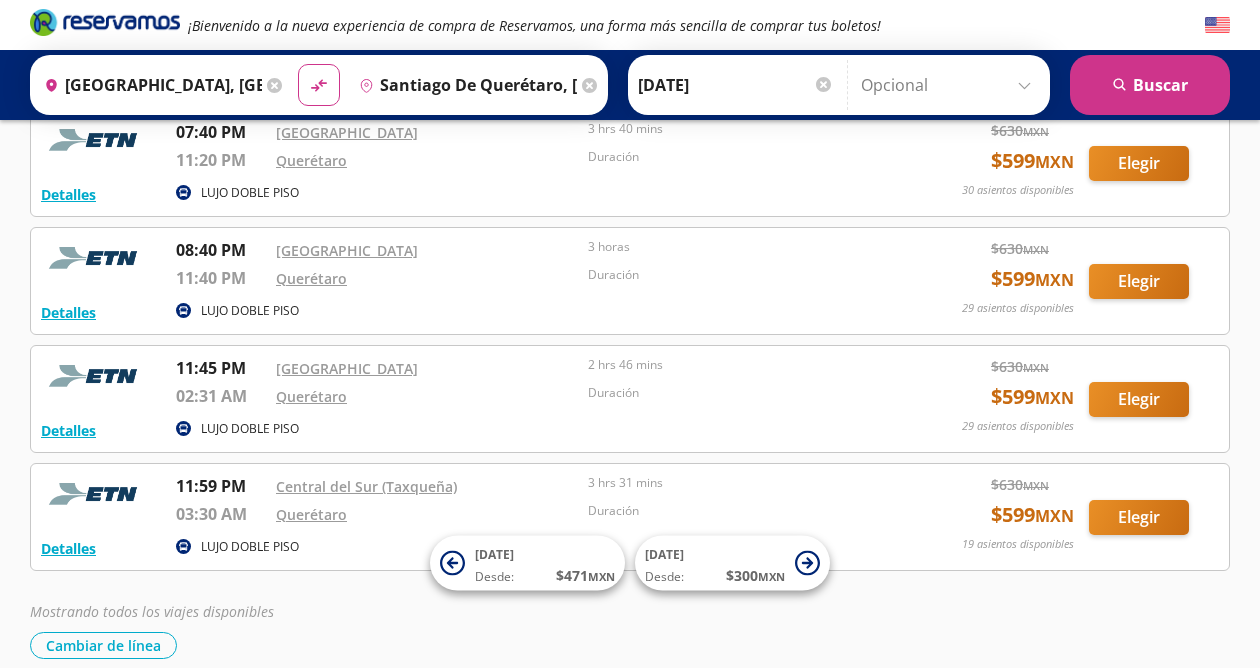 scroll, scrollTop: 5783, scrollLeft: 0, axis: vertical 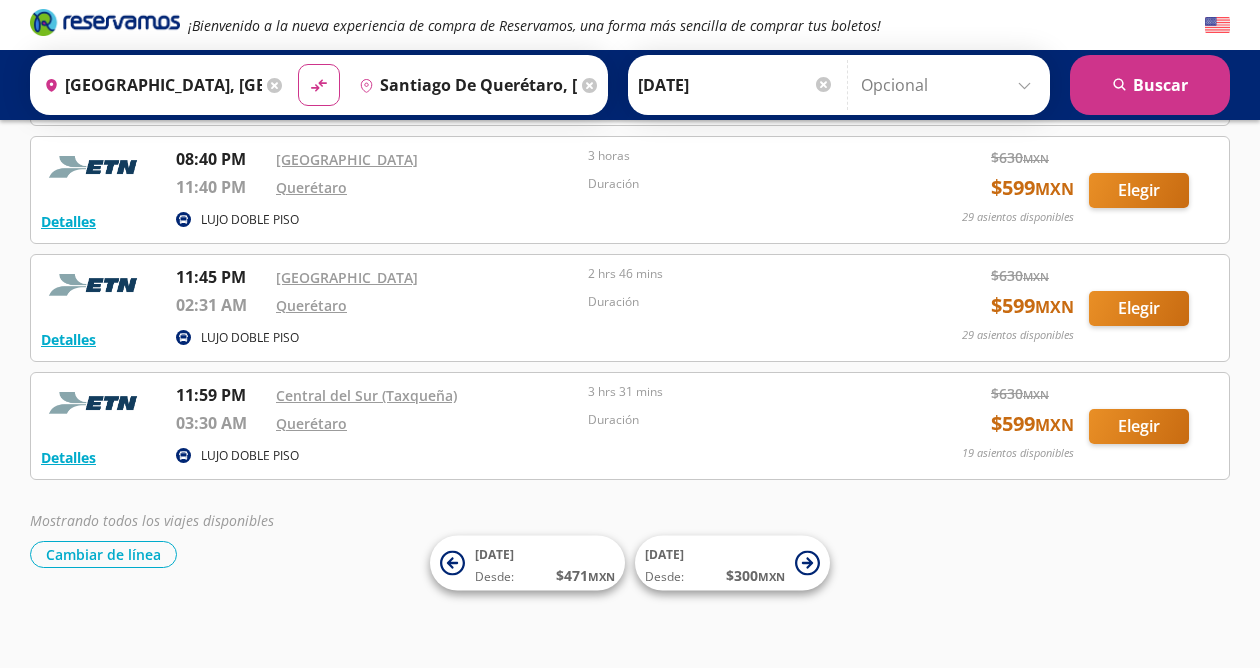 click on "LUJO DOBLE PISO" at bounding box center (250, 456) 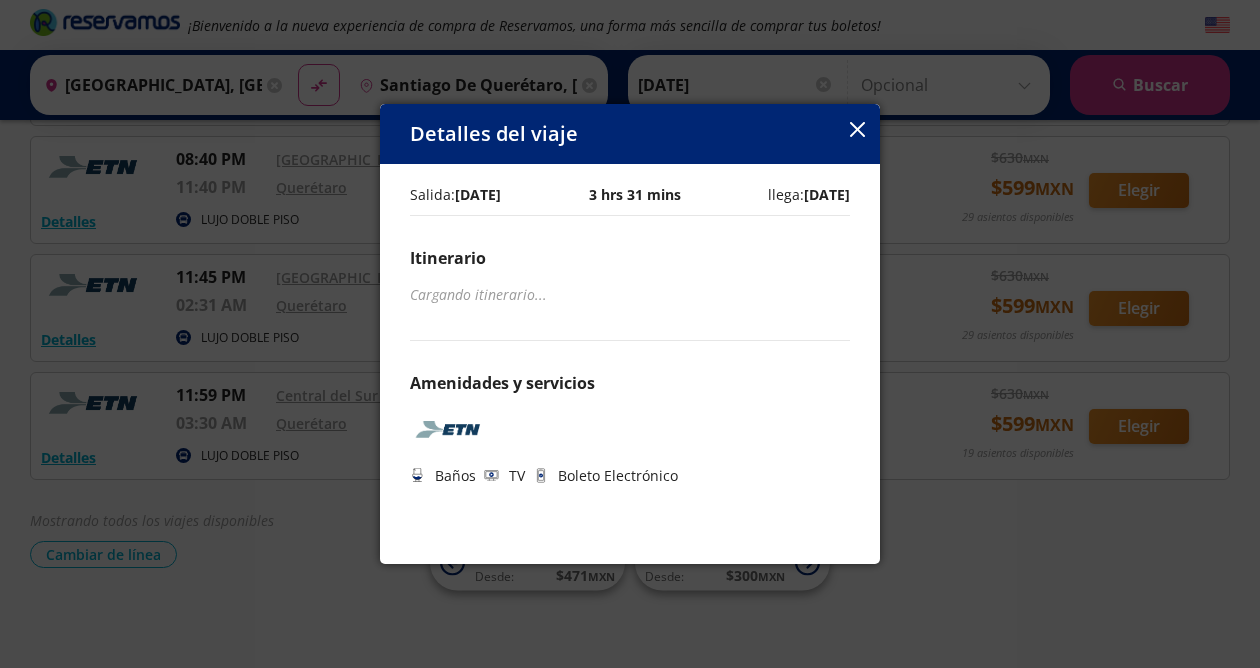 click 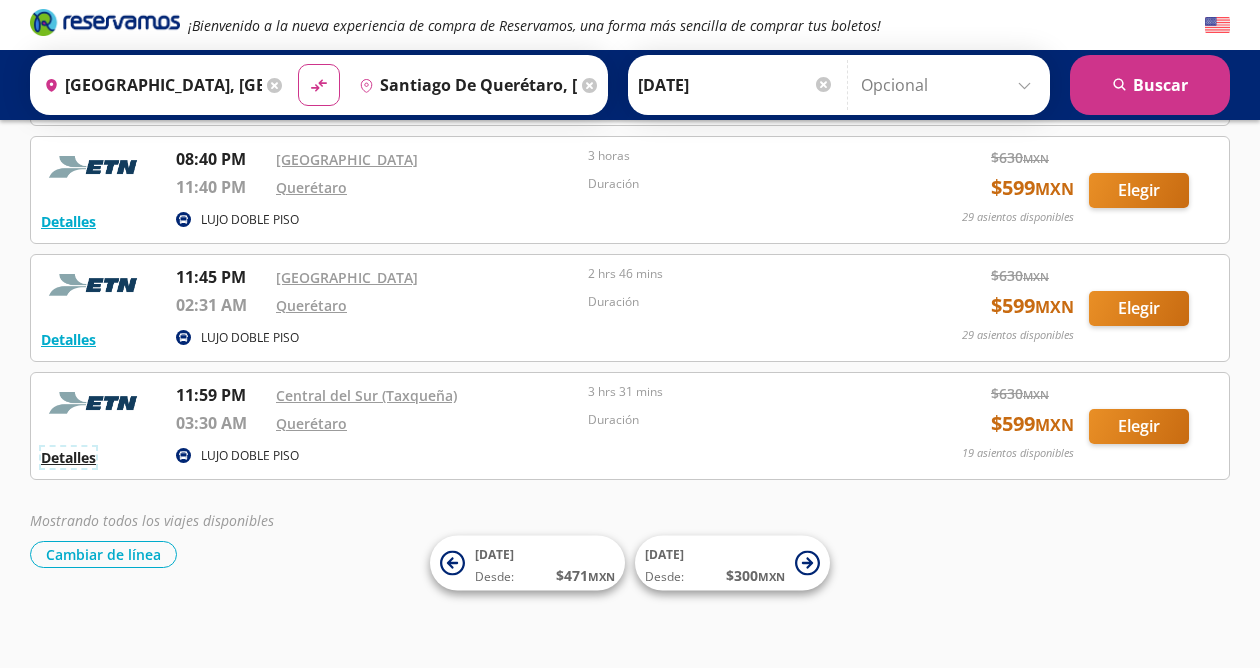 click on "Detalles" at bounding box center [68, 457] 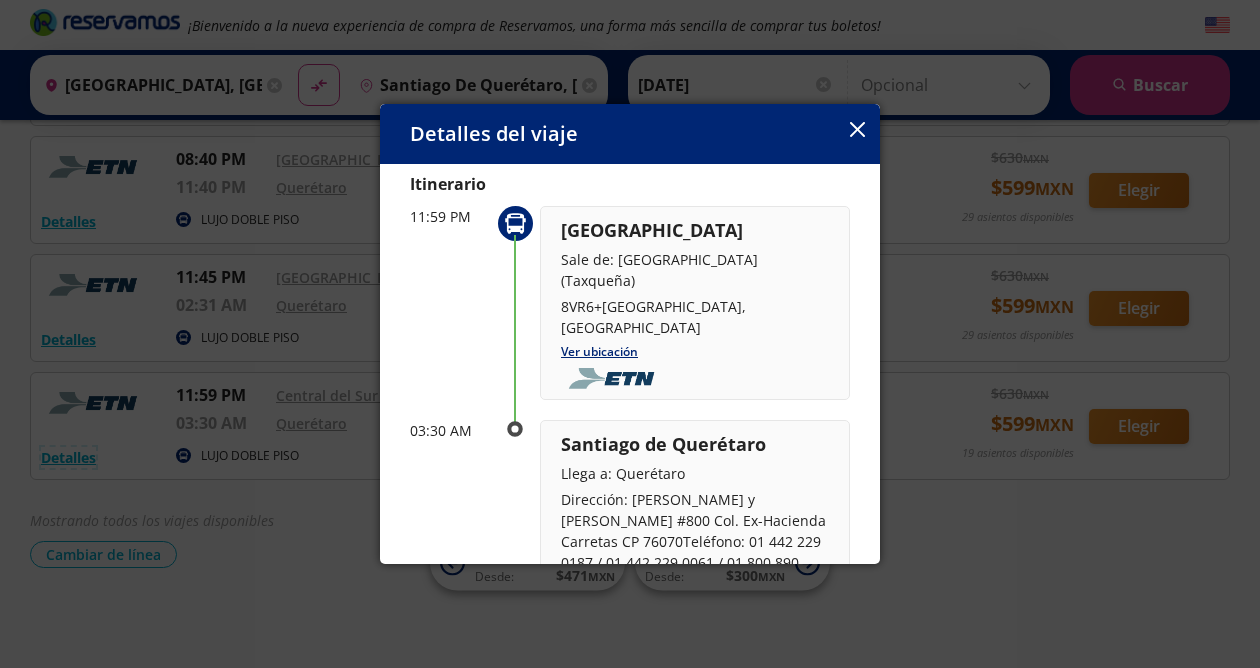 scroll, scrollTop: 71, scrollLeft: 0, axis: vertical 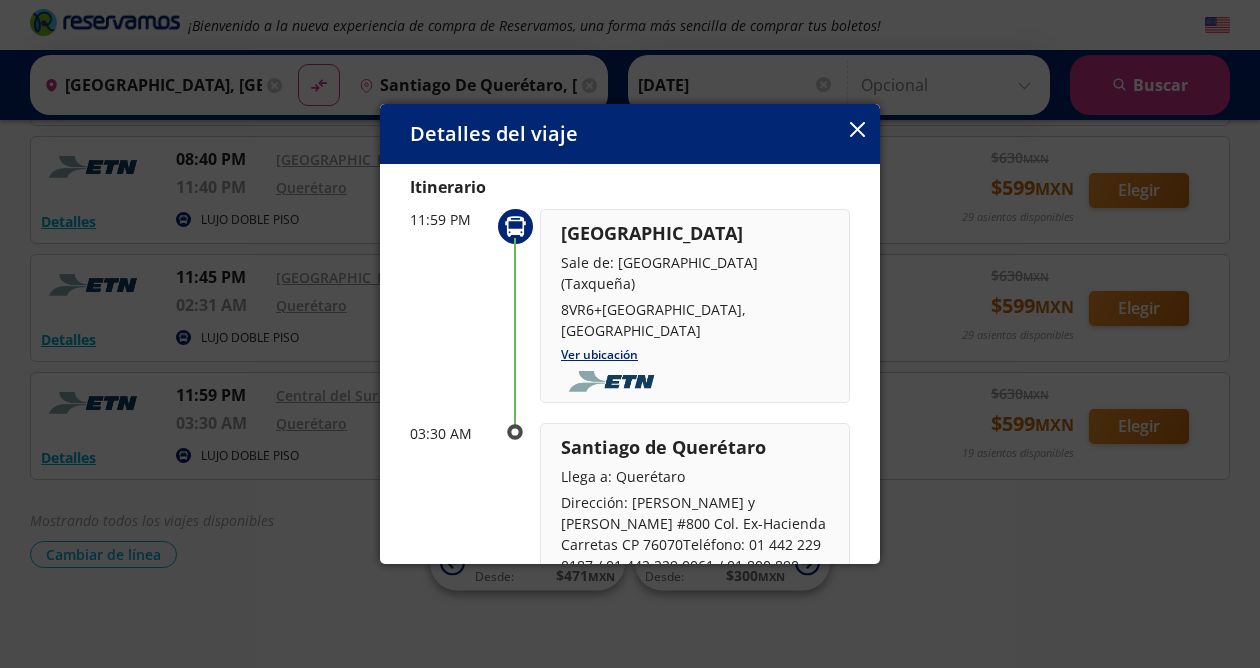 click at bounding box center [857, 131] 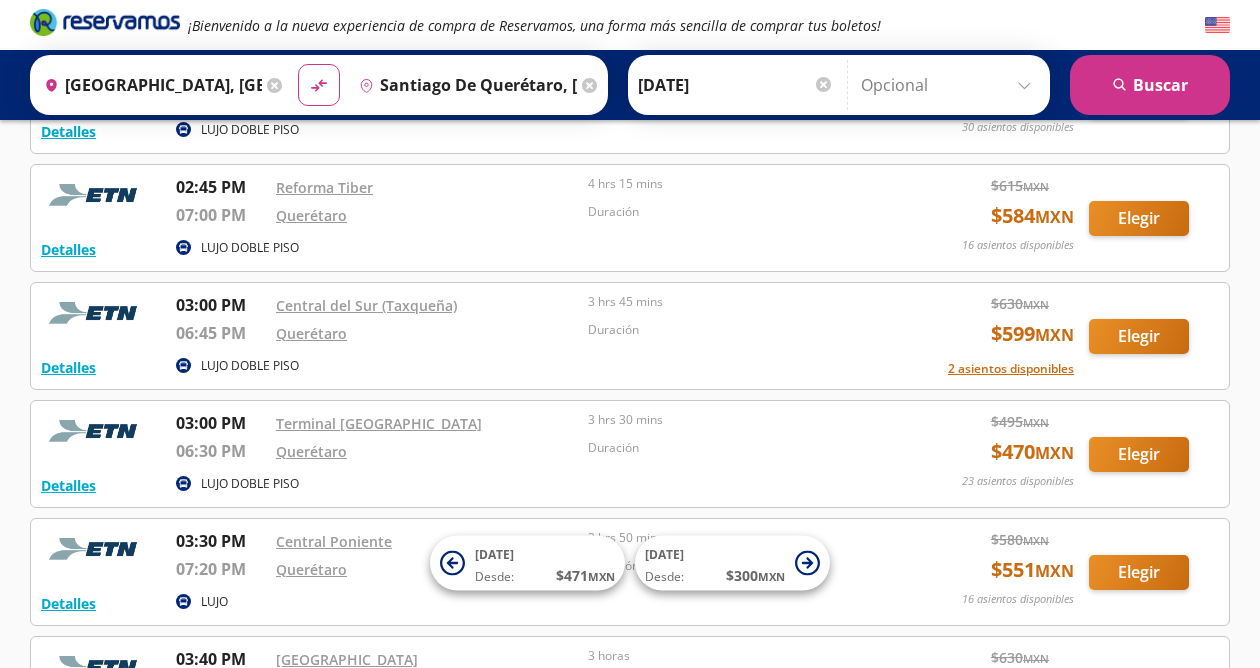 scroll, scrollTop: 3609, scrollLeft: 0, axis: vertical 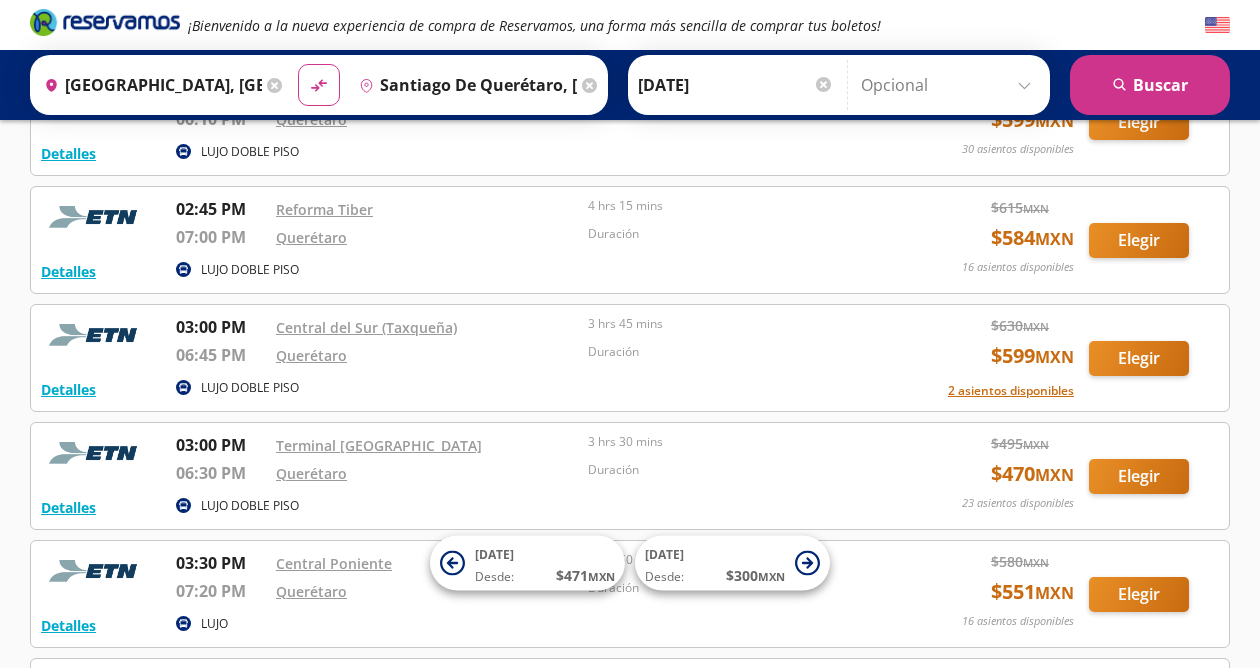 click on "¡Bienvenido a la nueva experiencia de compra de Reservamos, una forma más sencilla de comprar tus boletos!" at bounding box center [630, 25] 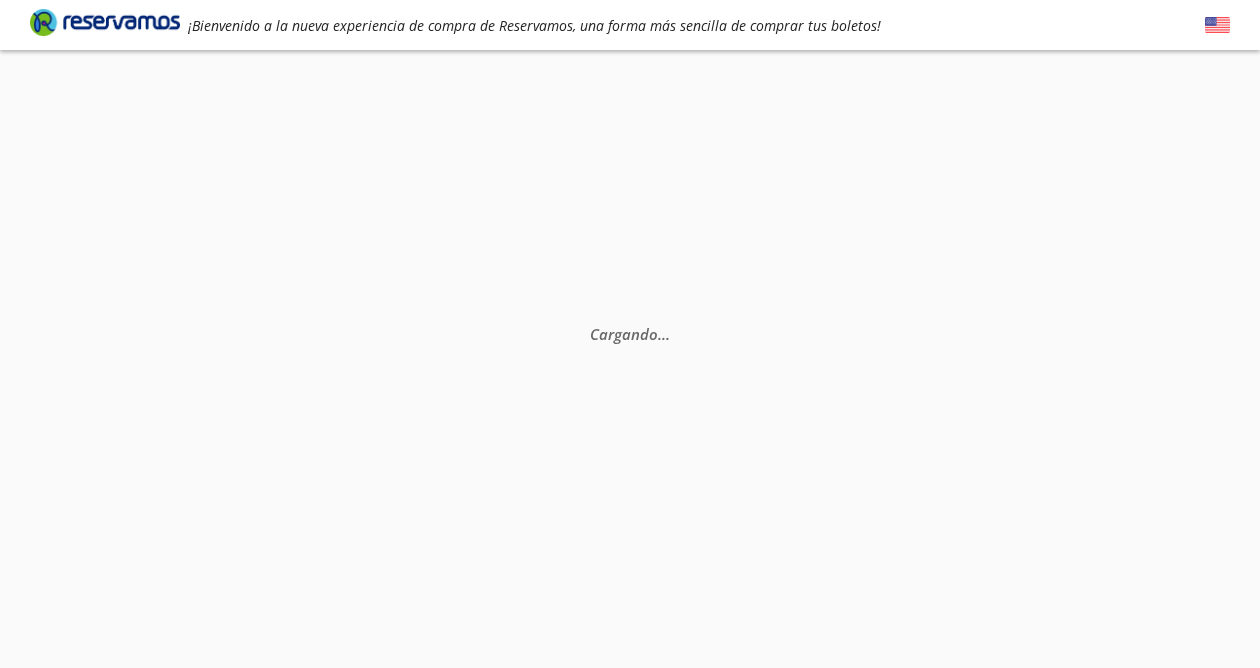 scroll, scrollTop: 0, scrollLeft: 0, axis: both 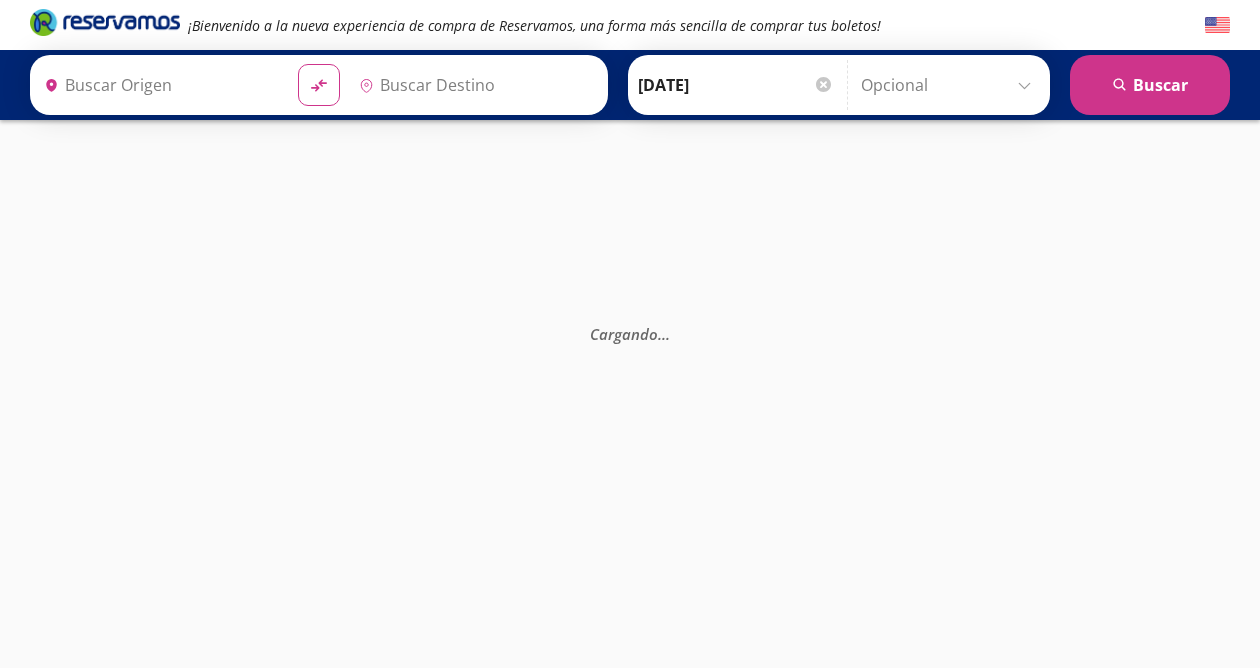 type on "[GEOGRAPHIC_DATA], [GEOGRAPHIC_DATA]" 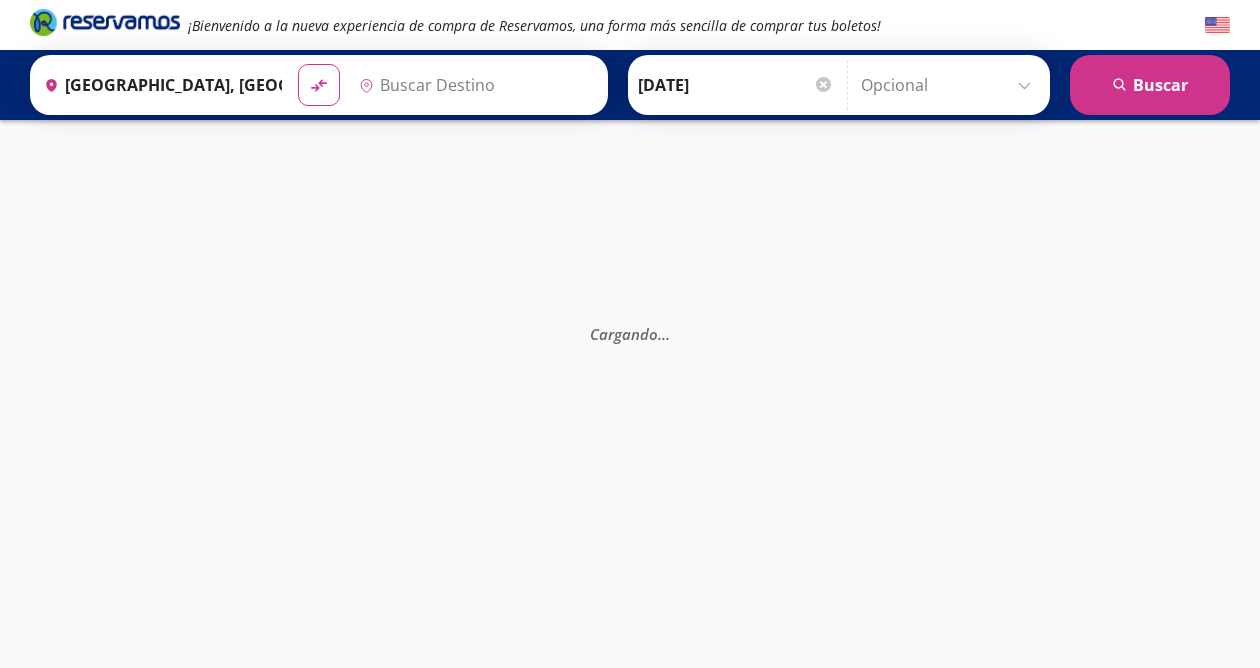 type on "Santiago de Querétaro, [GEOGRAPHIC_DATA]" 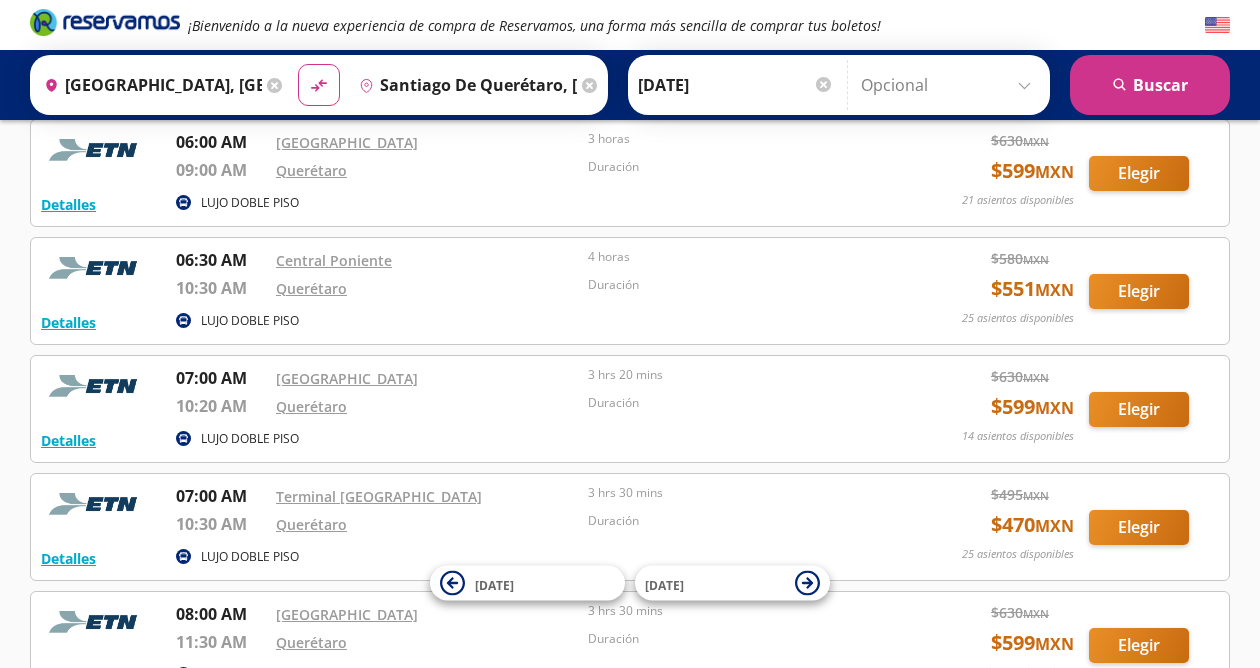 scroll, scrollTop: 557, scrollLeft: 0, axis: vertical 